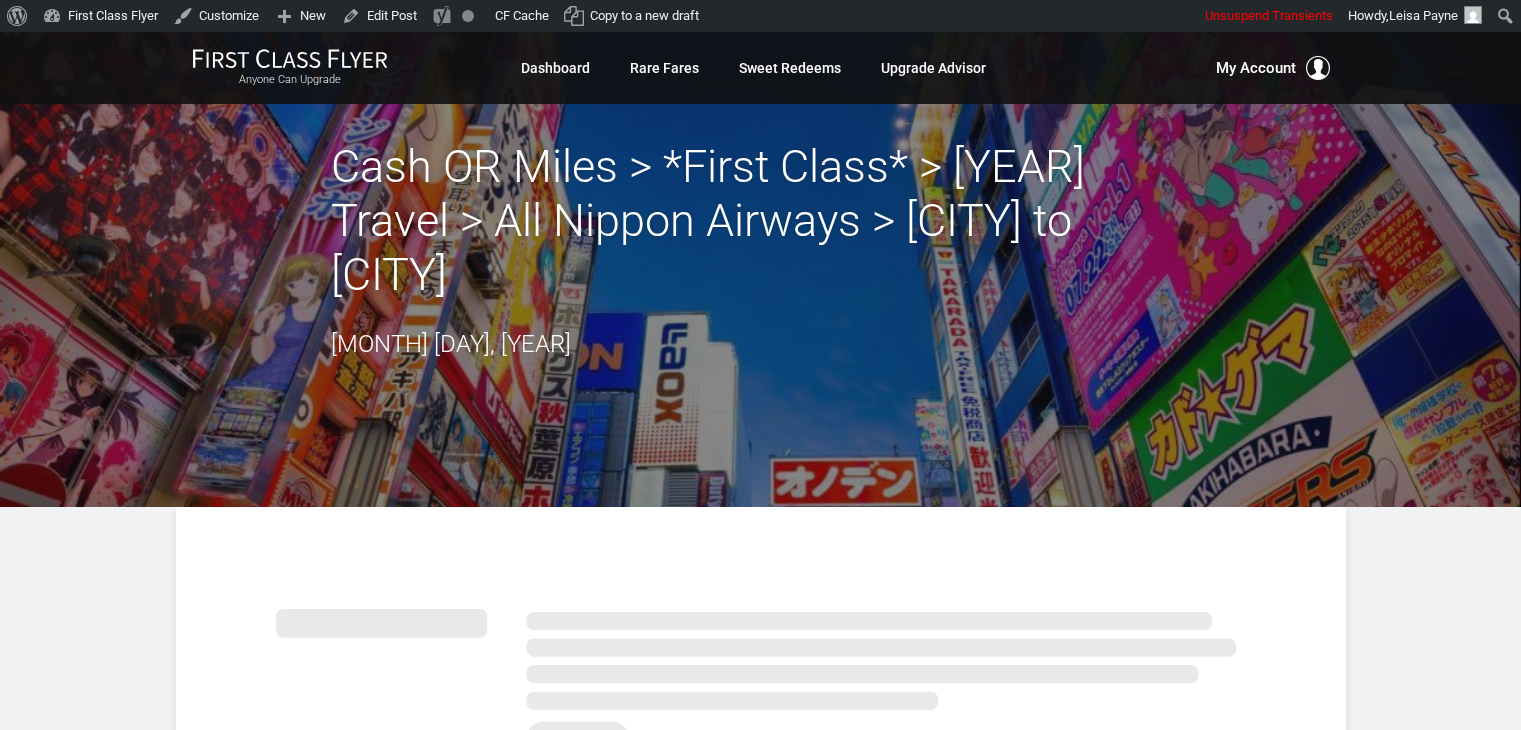 scroll, scrollTop: 0, scrollLeft: 0, axis: both 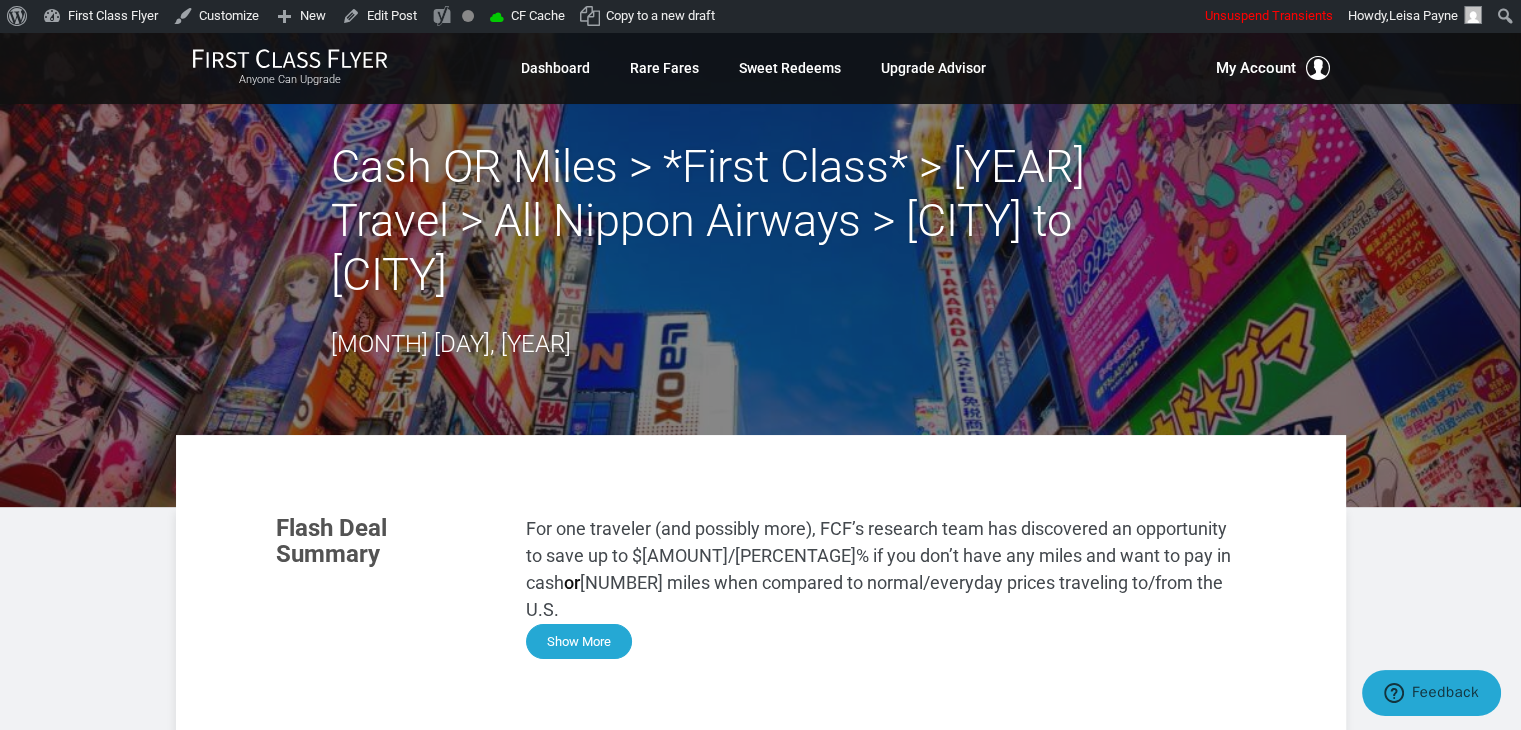 click on "Show More" at bounding box center [579, 641] 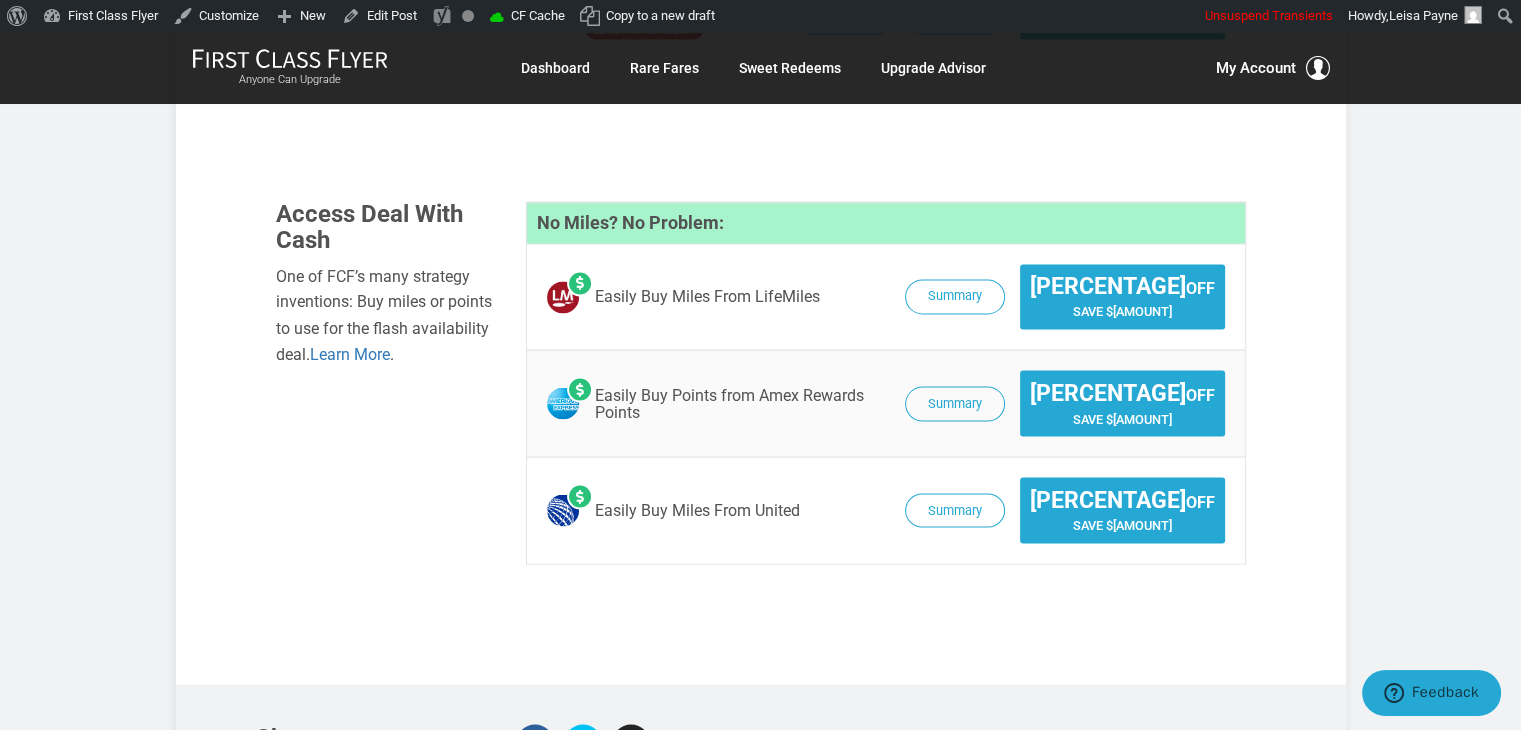 scroll, scrollTop: 3420, scrollLeft: 0, axis: vertical 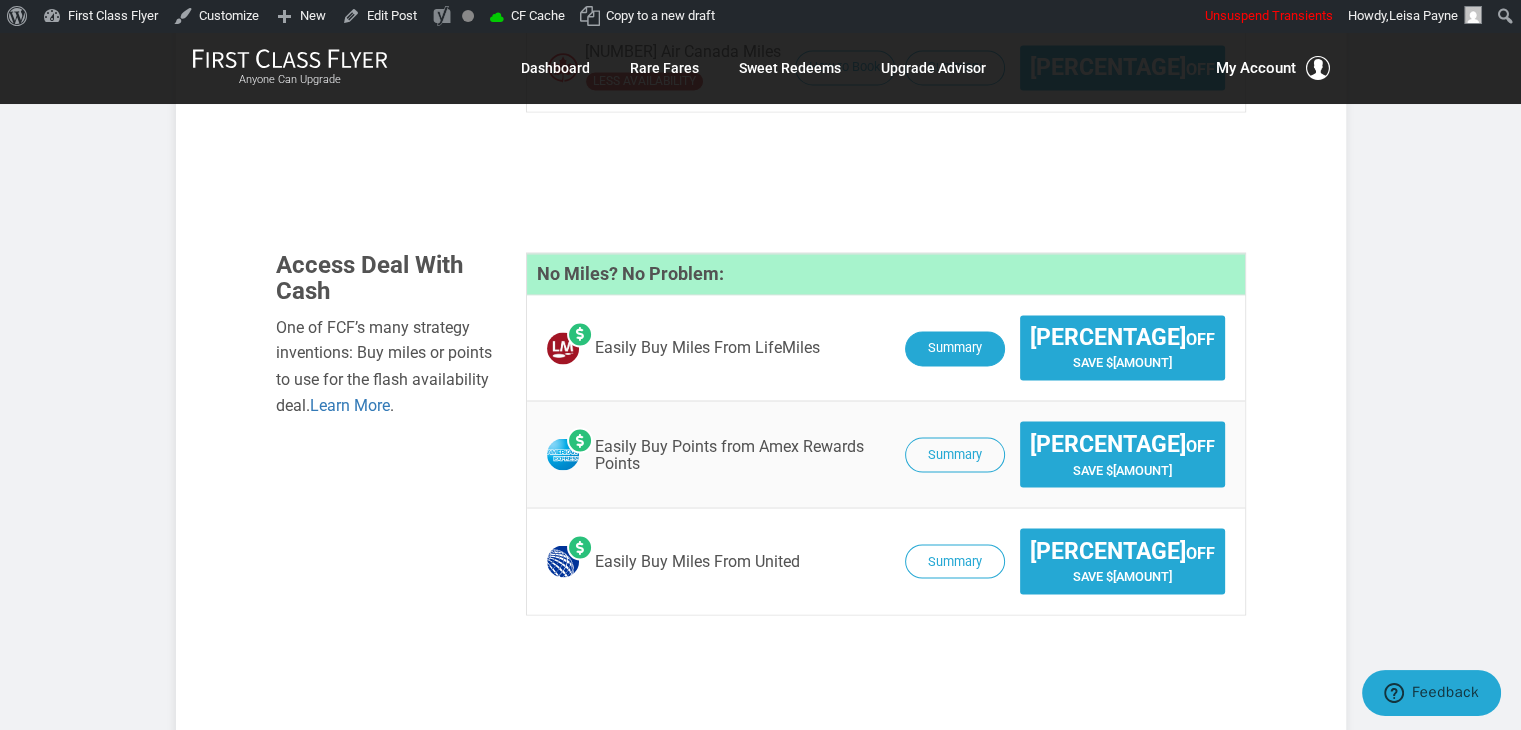 click on "Summary" at bounding box center [955, 348] 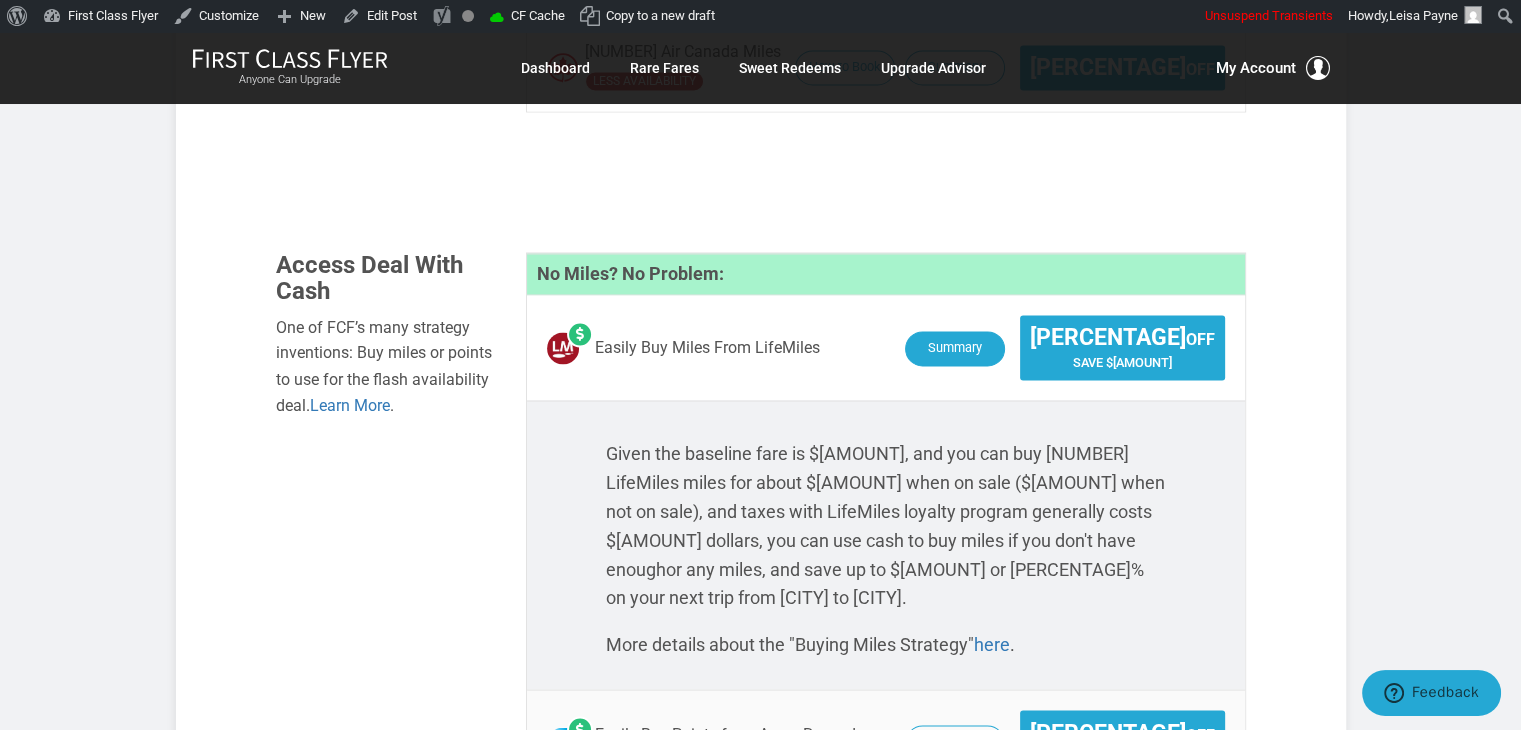 click on "Summary" at bounding box center [955, 348] 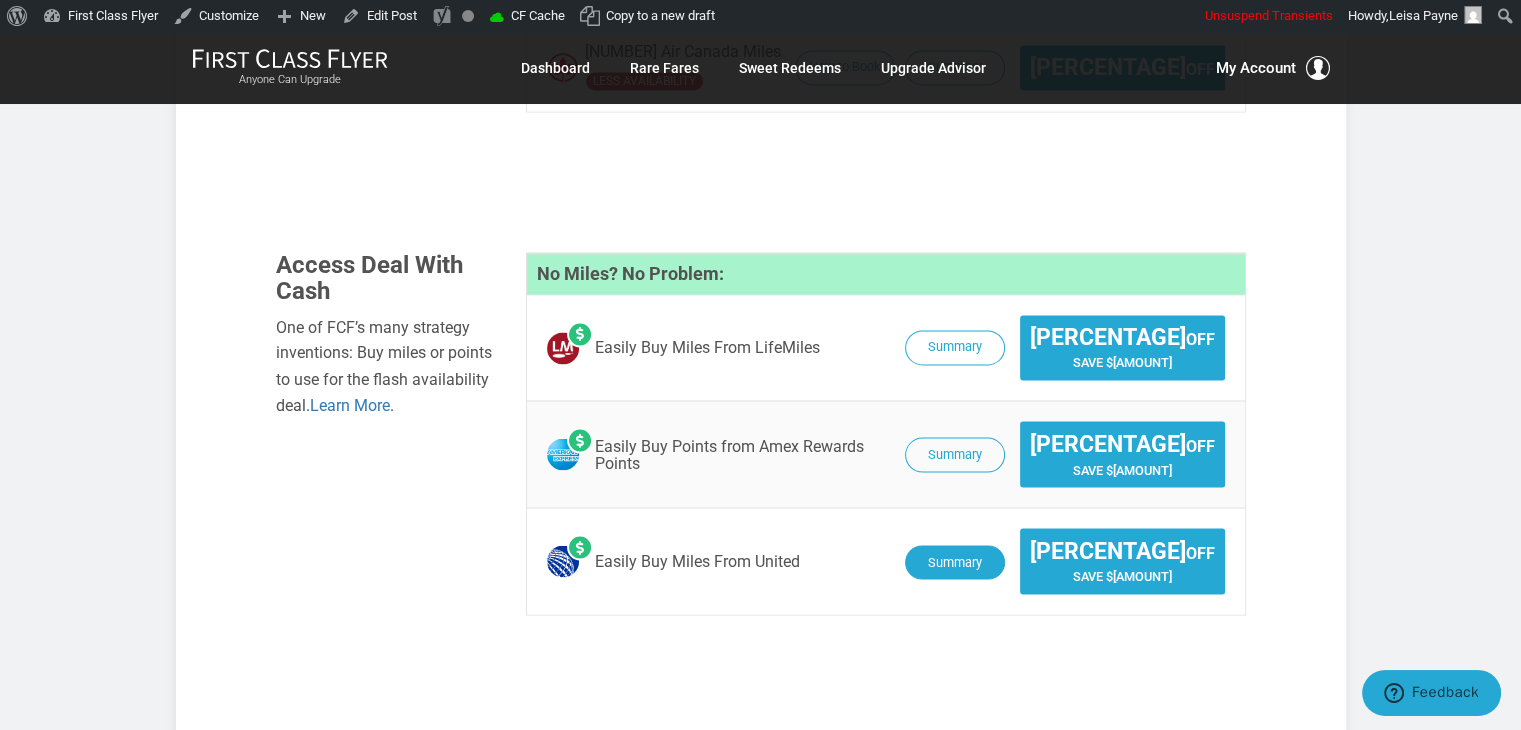 click on "Summary" at bounding box center [955, 562] 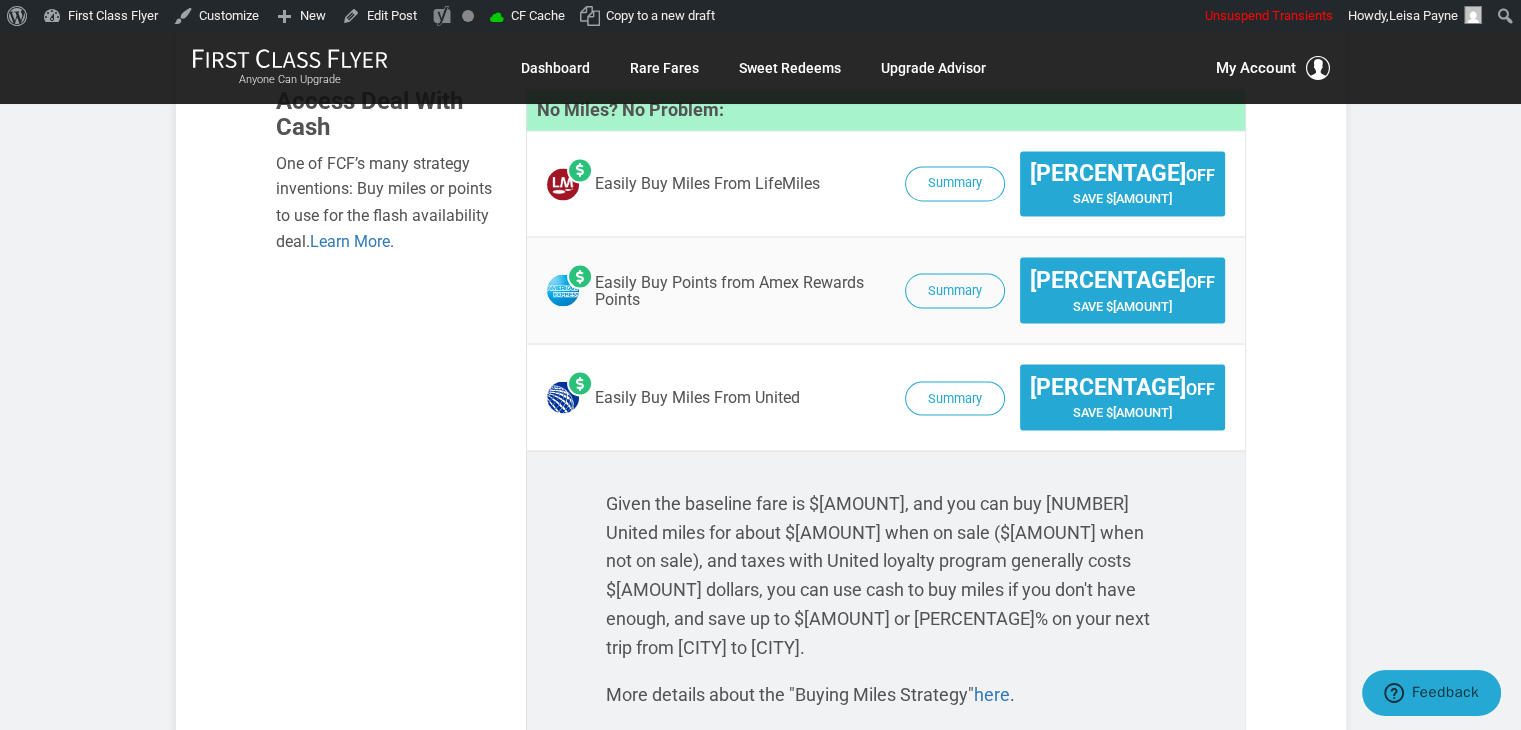 scroll, scrollTop: 3599, scrollLeft: 0, axis: vertical 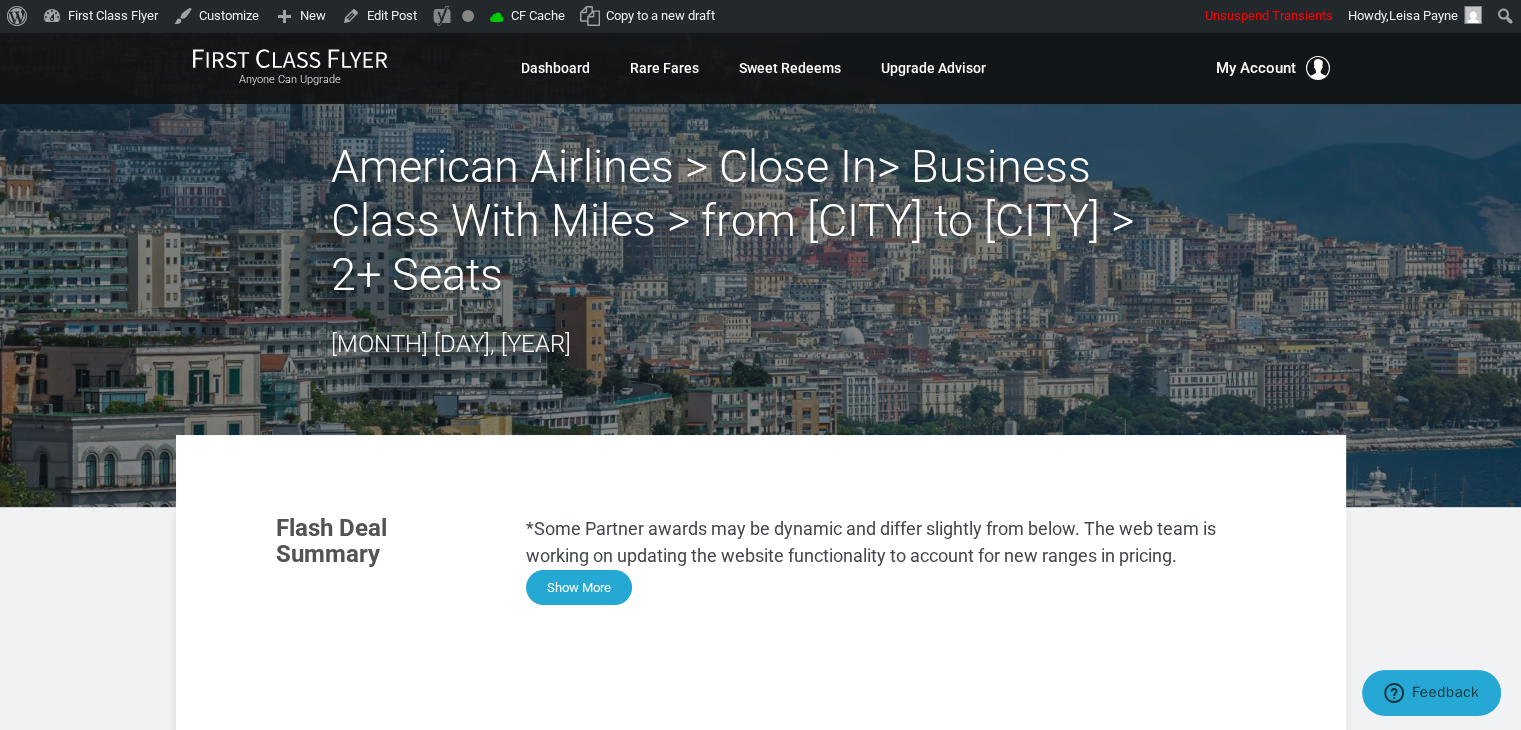click on "Show More" at bounding box center (579, 587) 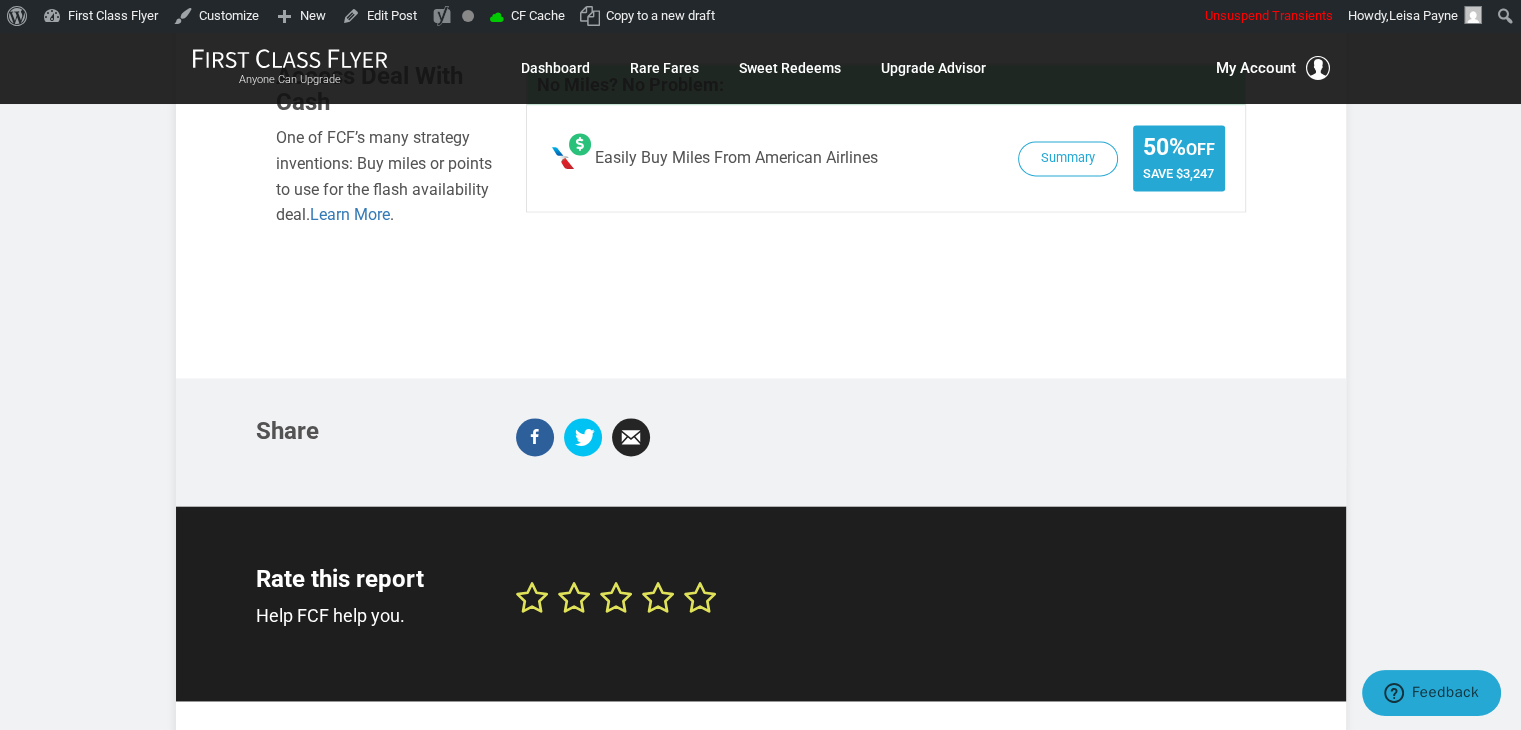 scroll, scrollTop: 2668, scrollLeft: 0, axis: vertical 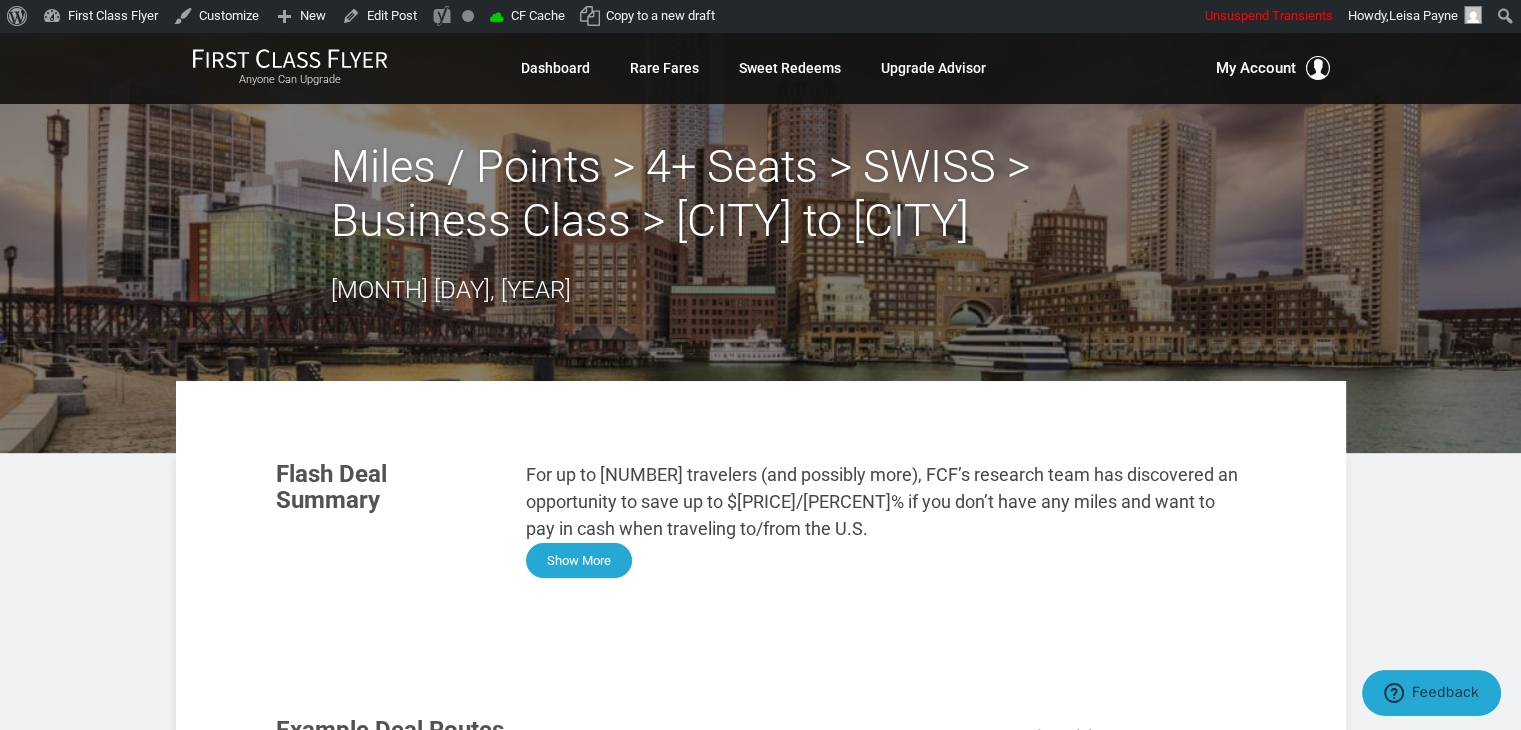 click on "Show More" at bounding box center (579, 560) 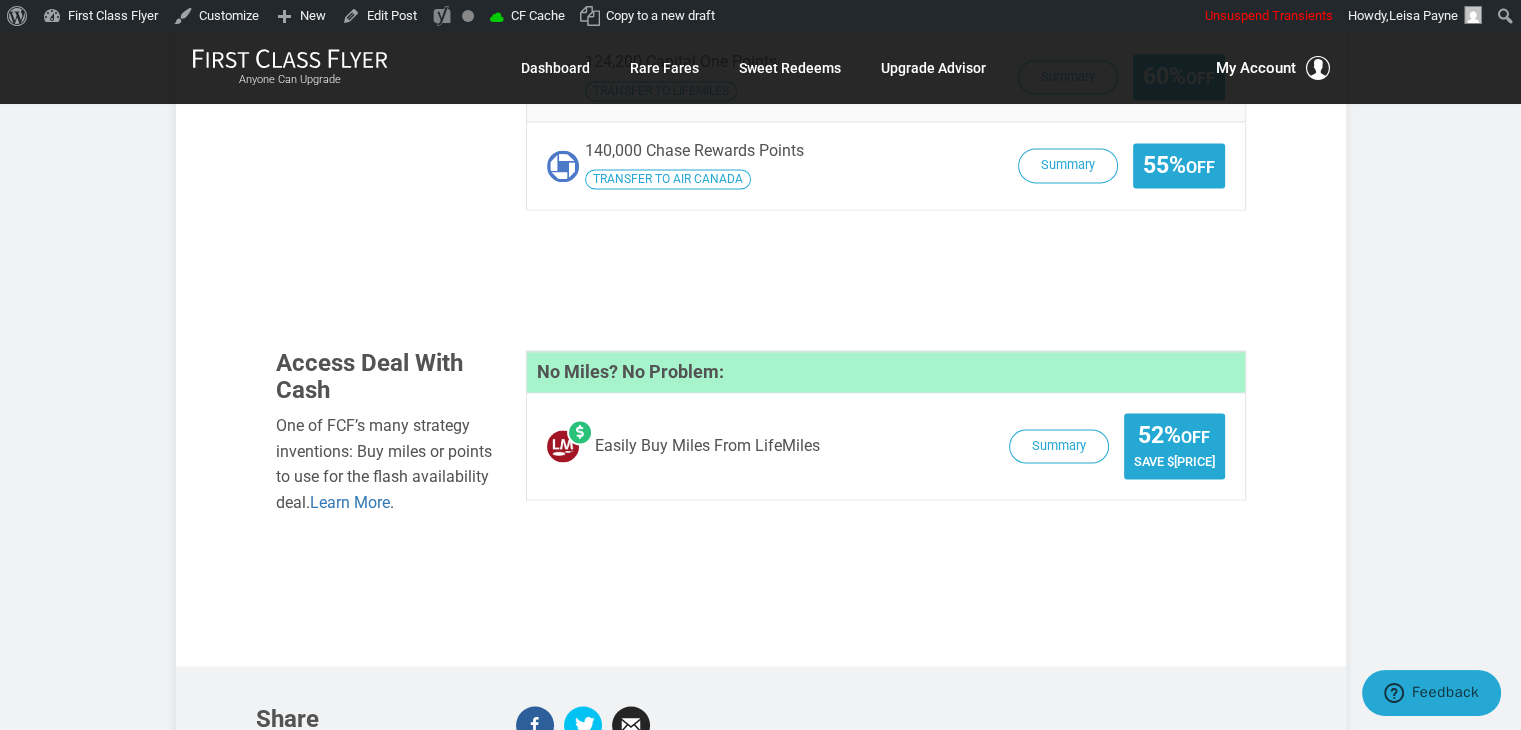 scroll, scrollTop: 3056, scrollLeft: 0, axis: vertical 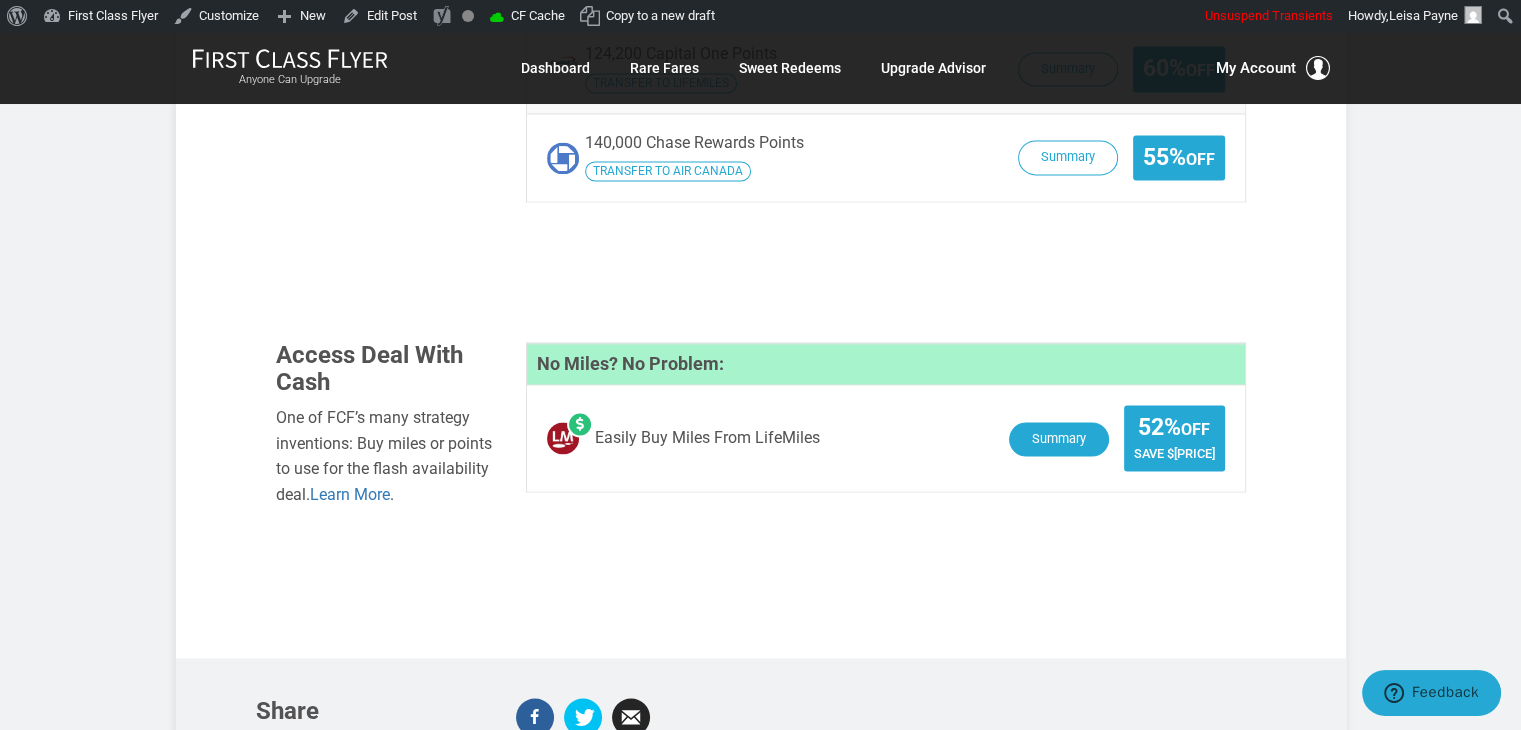 click on "Summary" at bounding box center (1059, 439) 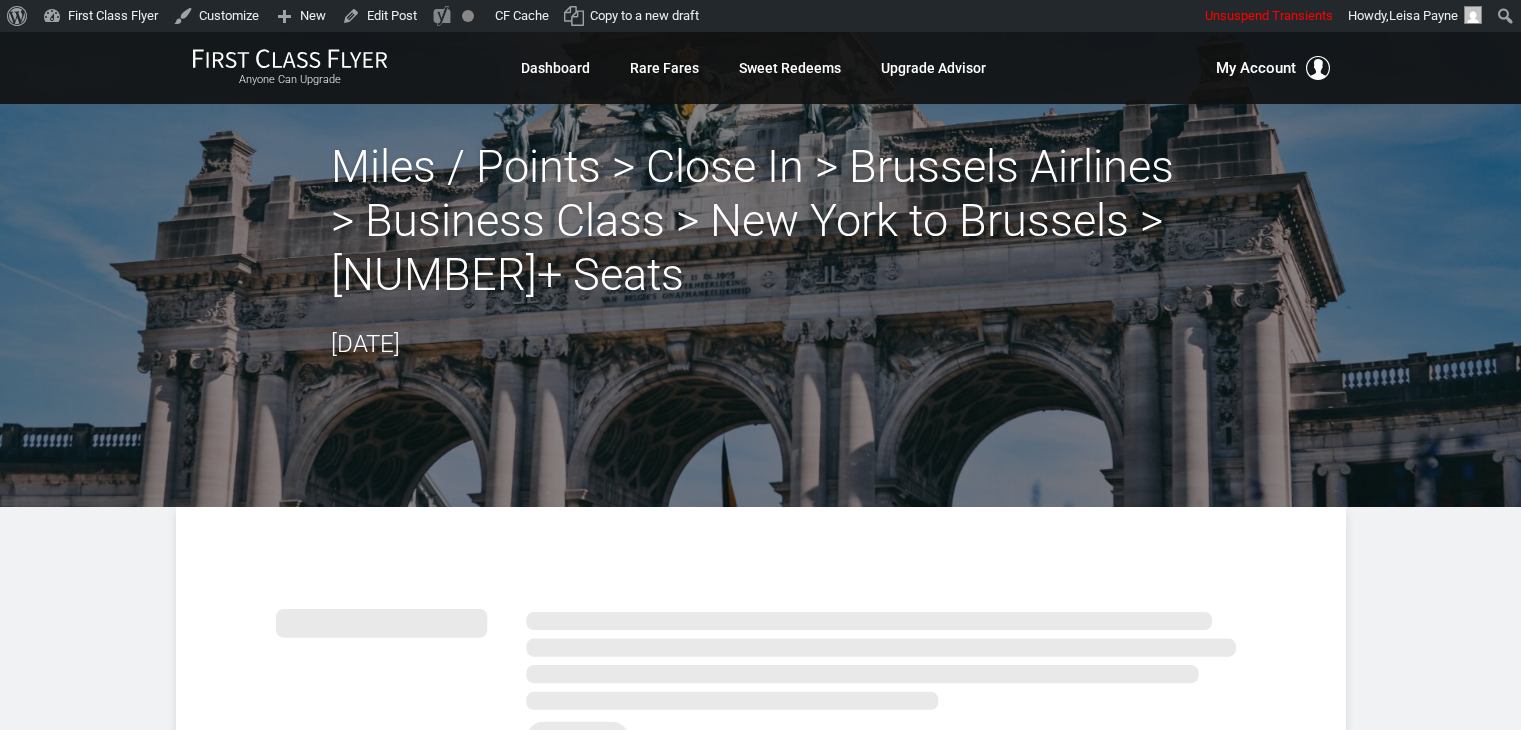 scroll, scrollTop: 0, scrollLeft: 0, axis: both 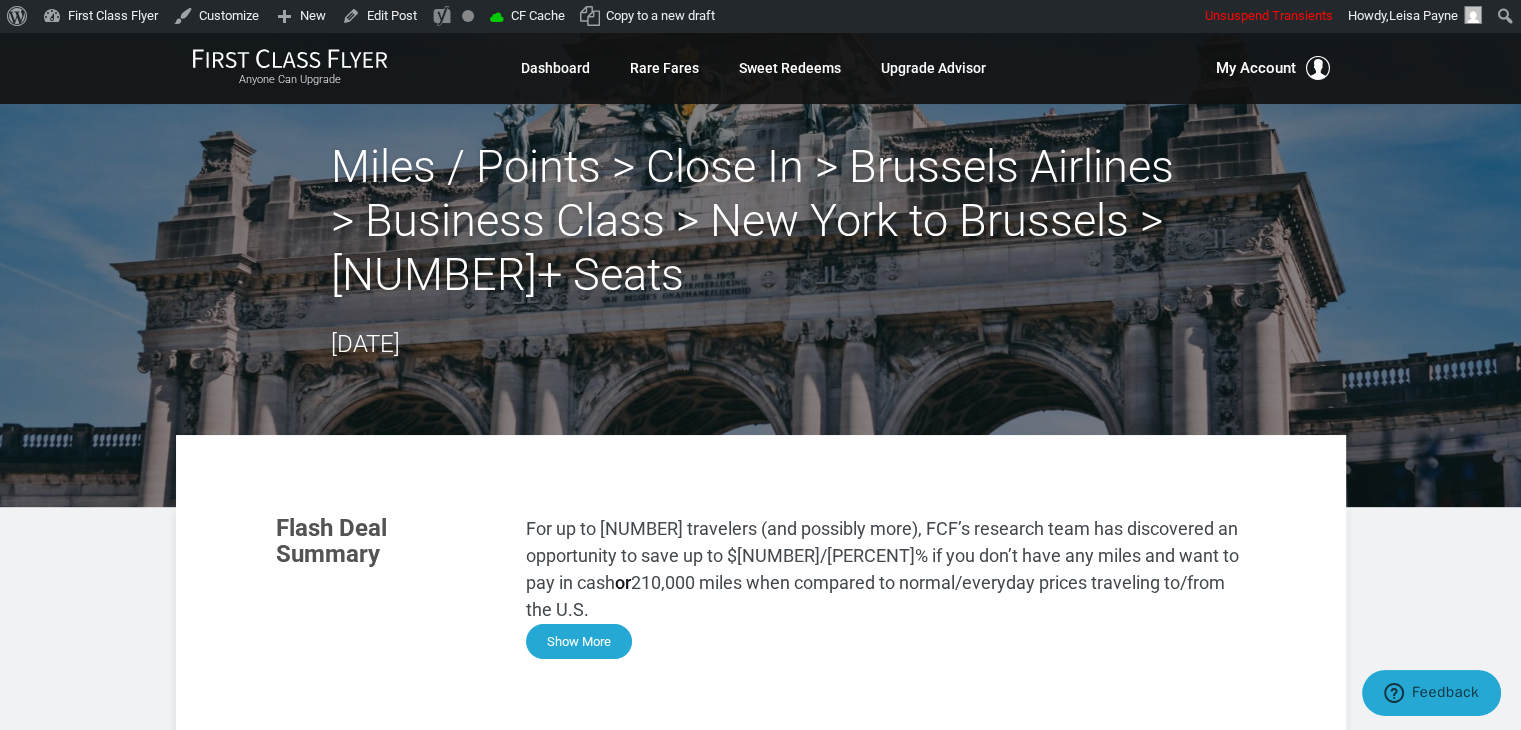 click on "Show More" at bounding box center (579, 641) 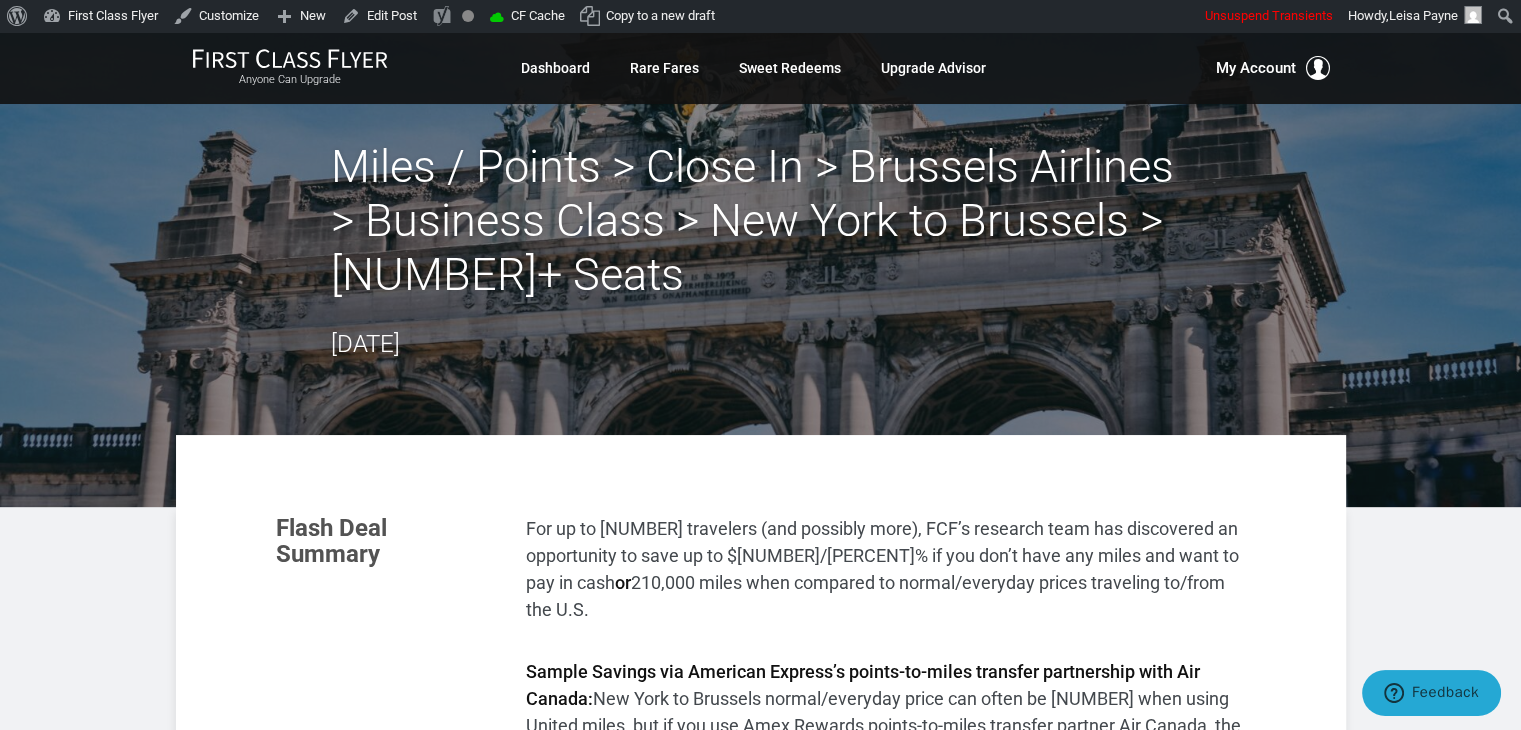 click on "Anyone Can Upgrade
Dashboard
Rare Fares
Sweet Redeems
Upgrade Advisor
Profile Log Out
My Account
Leisa Payne Admin
Account
Billing
Membership
Contact Us
Help
Log Out
Dashboard
Rare Fares
Sweet Redeems
Upgrade Advisor
Profile Log Out" at bounding box center [760, 3196] 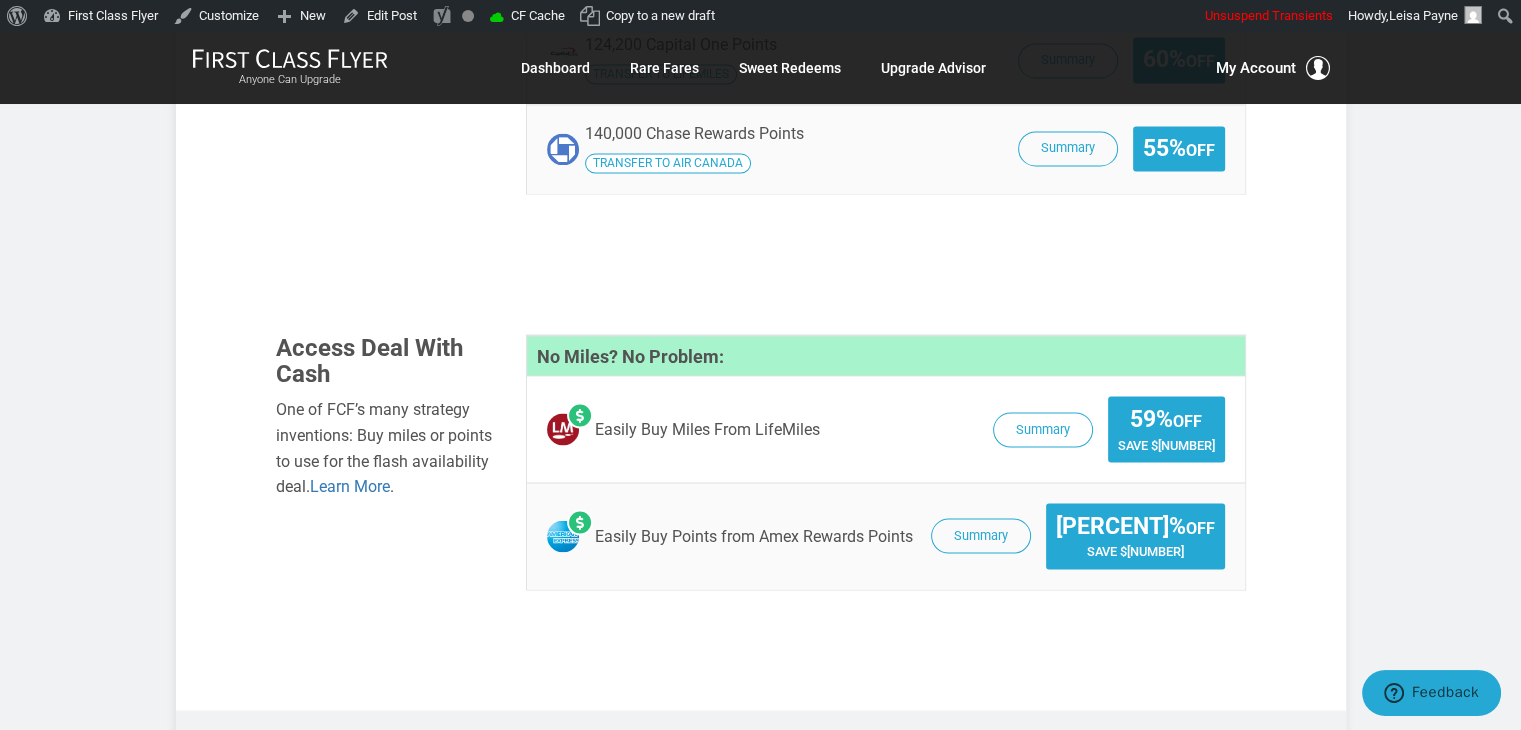 scroll, scrollTop: 3505, scrollLeft: 0, axis: vertical 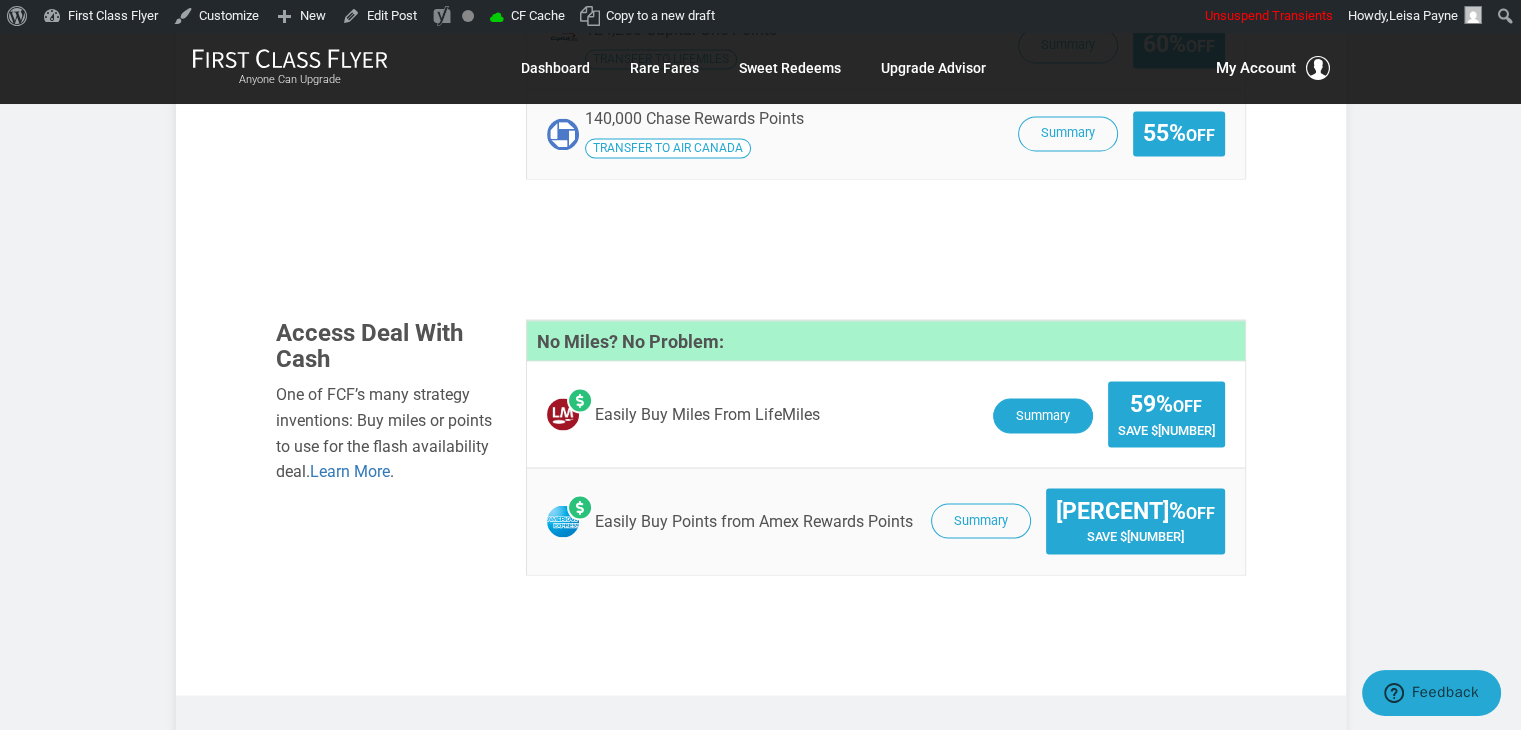 click on "Summary" at bounding box center (1043, 415) 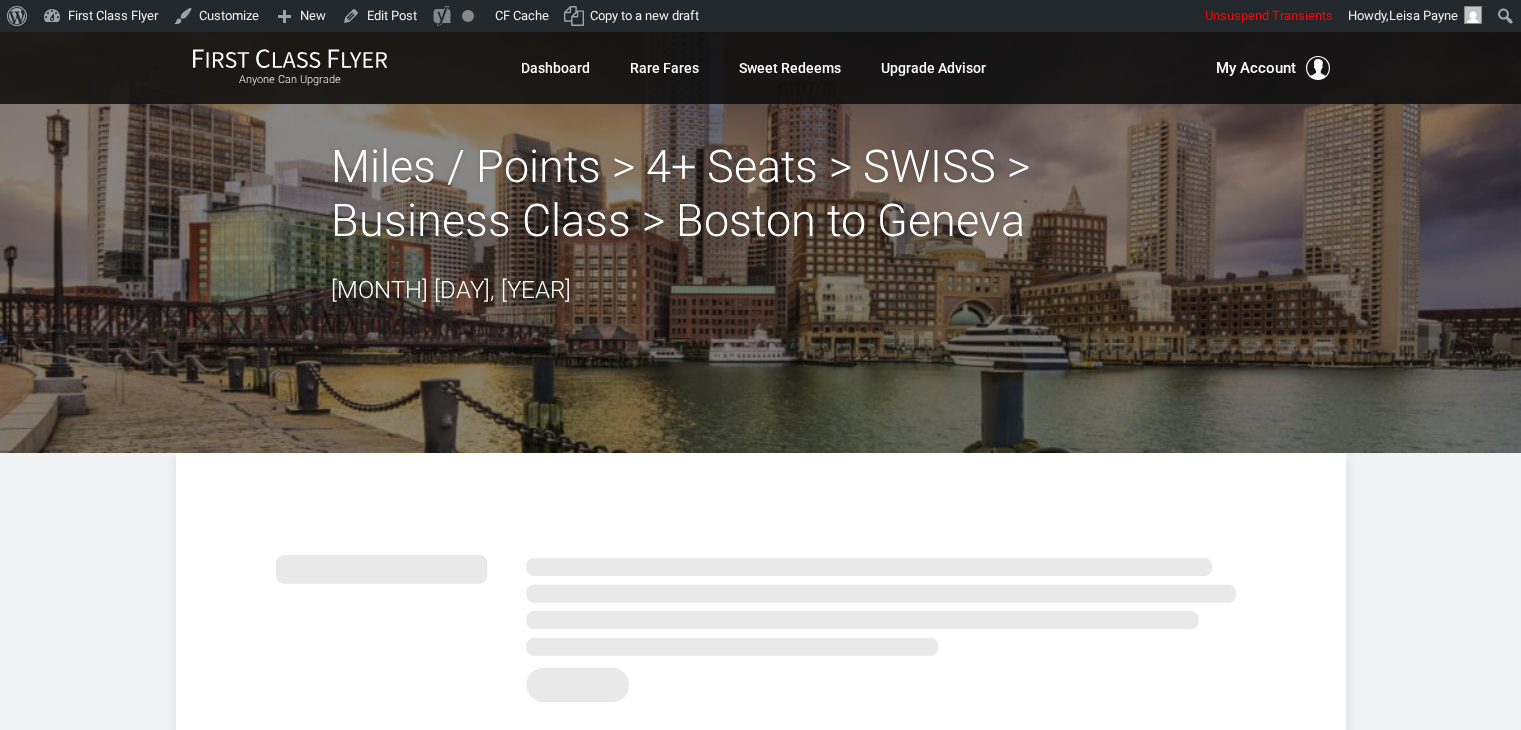 scroll, scrollTop: 0, scrollLeft: 0, axis: both 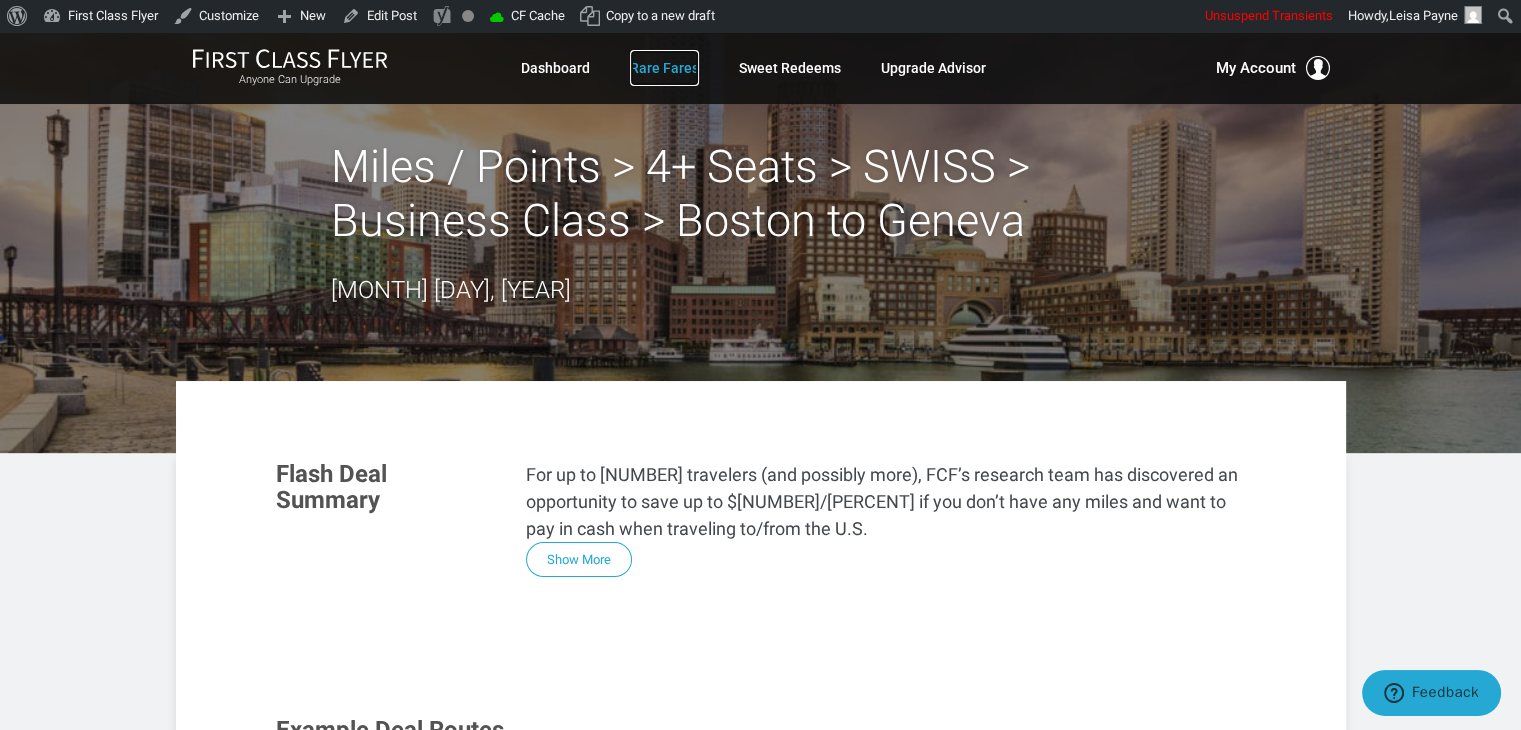 click on "Rare Fares" at bounding box center (664, 68) 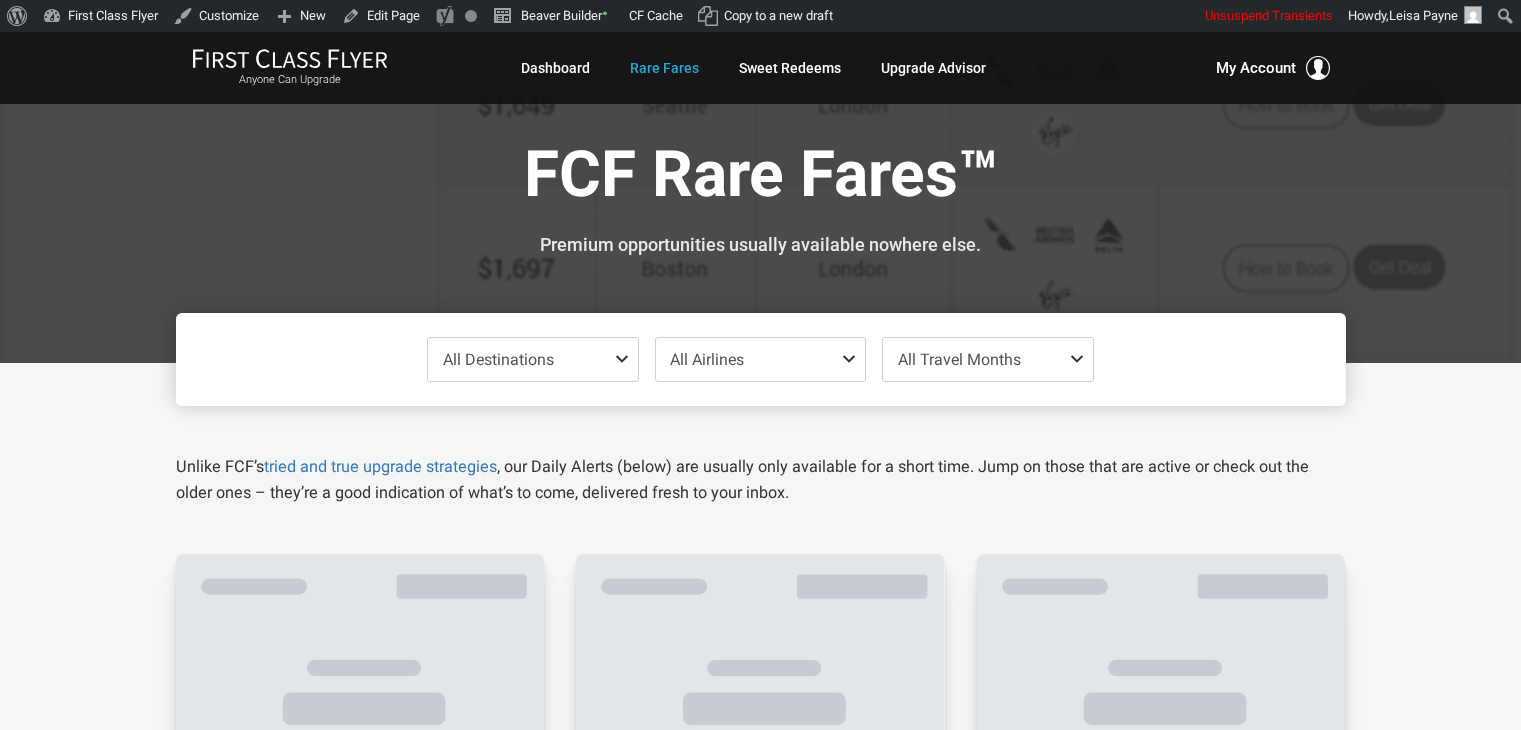 scroll, scrollTop: 0, scrollLeft: 0, axis: both 